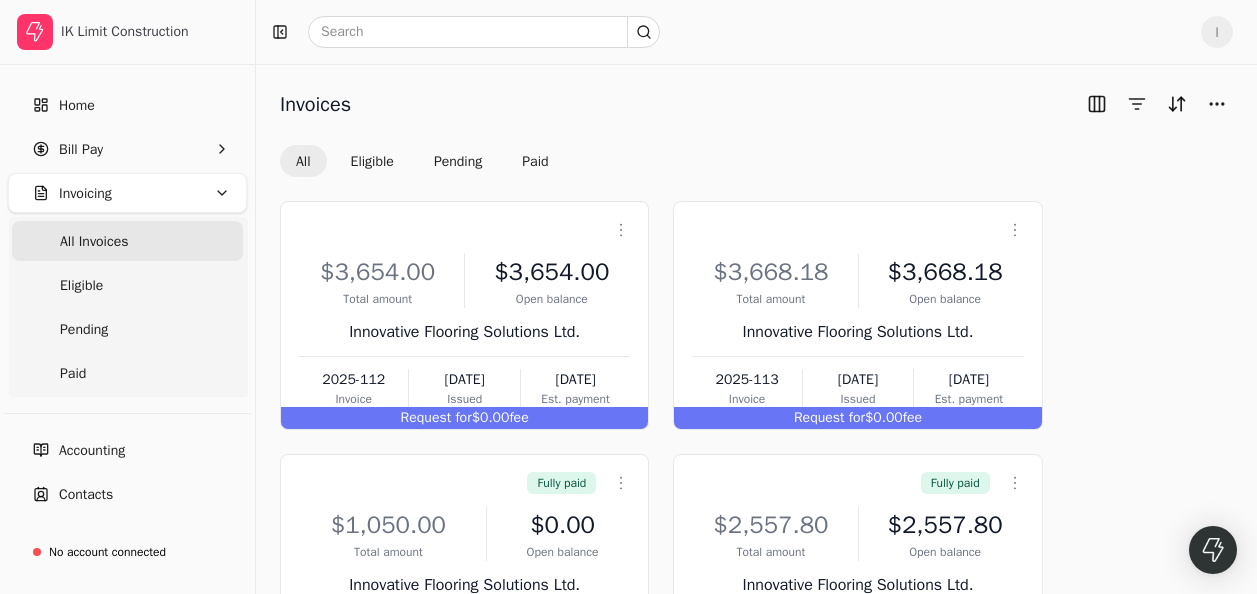 scroll, scrollTop: 0, scrollLeft: 0, axis: both 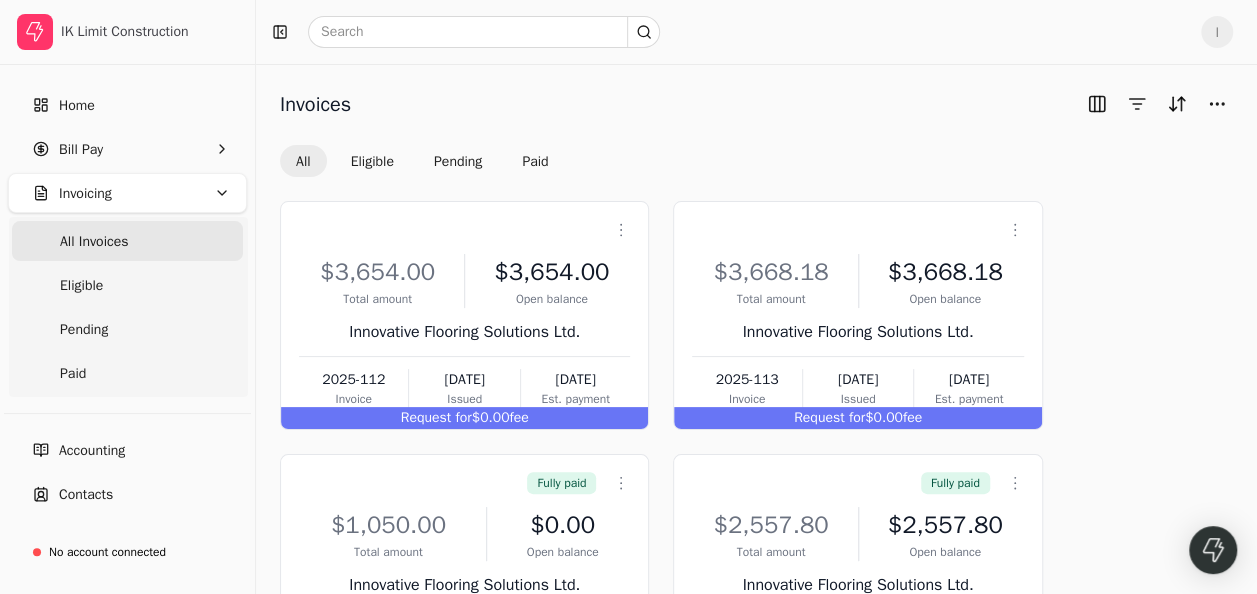 click on "Request for  $0.00  fee" at bounding box center [464, 418] 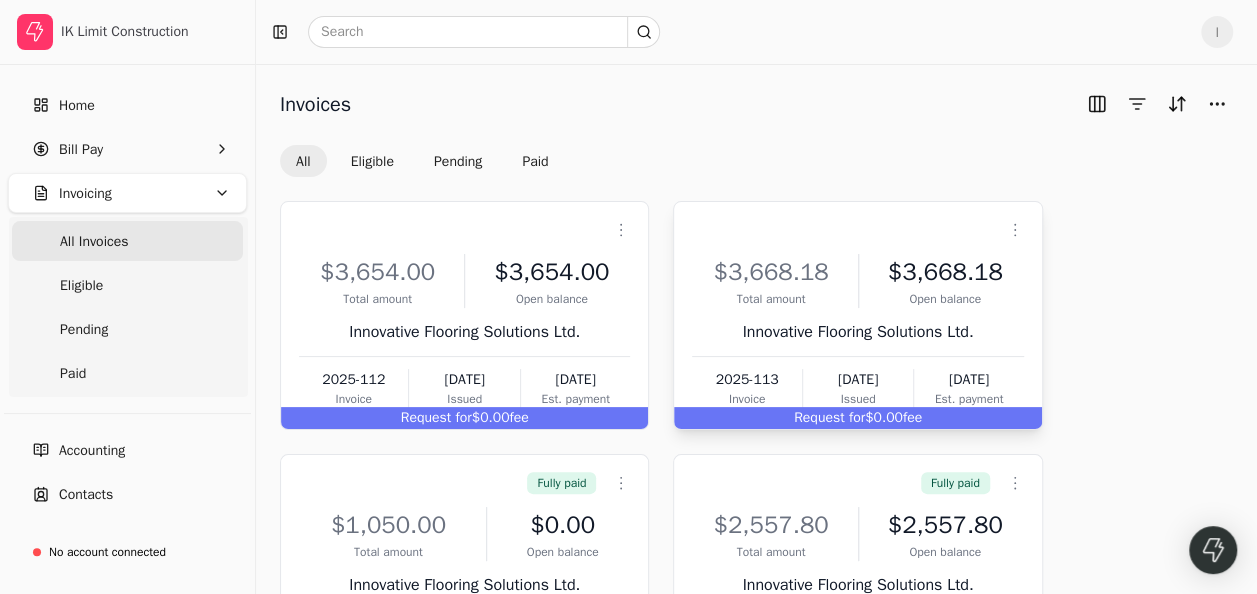 click on "Request for  $0.00  fee" at bounding box center [857, 418] 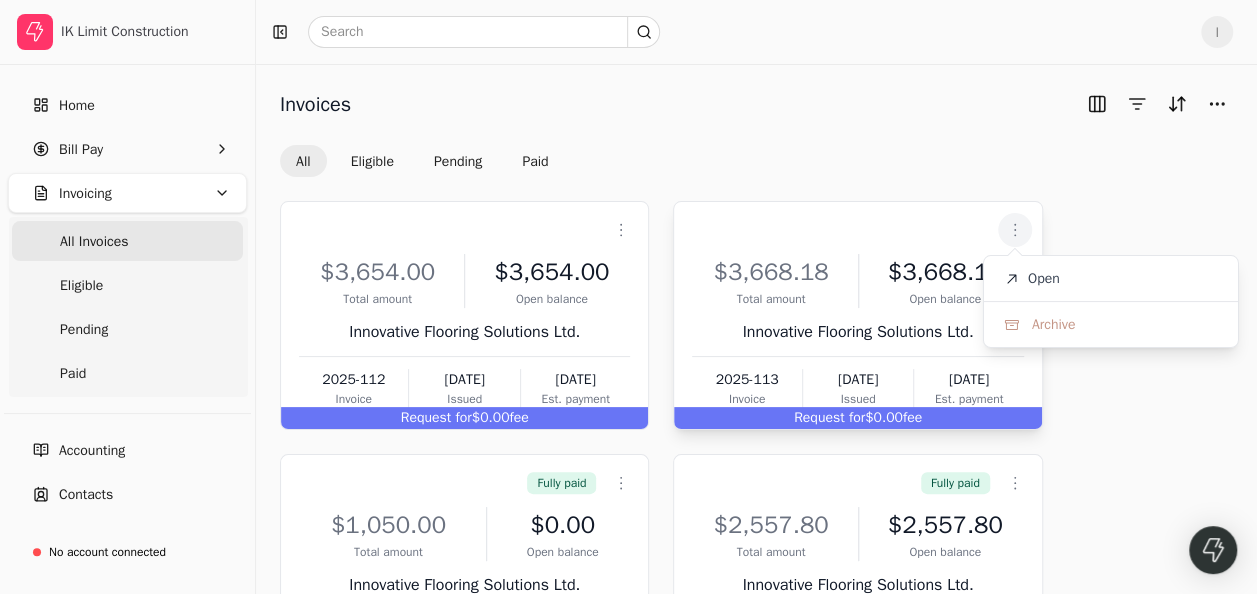 click on "Request for" at bounding box center (829, 417) 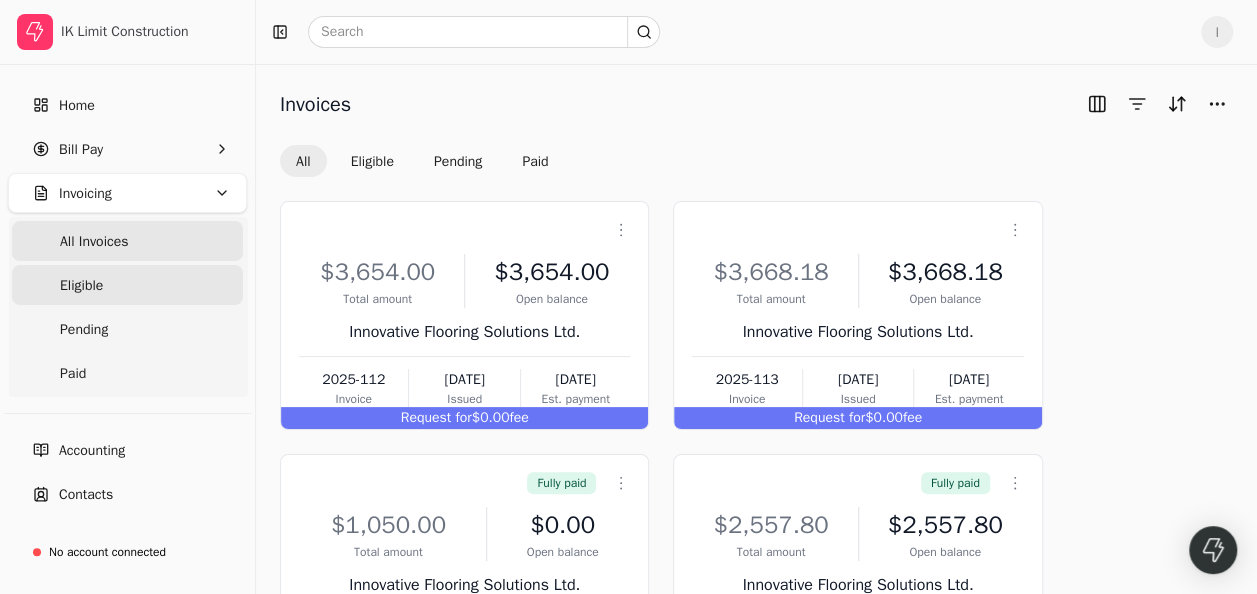 click on "Eligible" at bounding box center (127, 285) 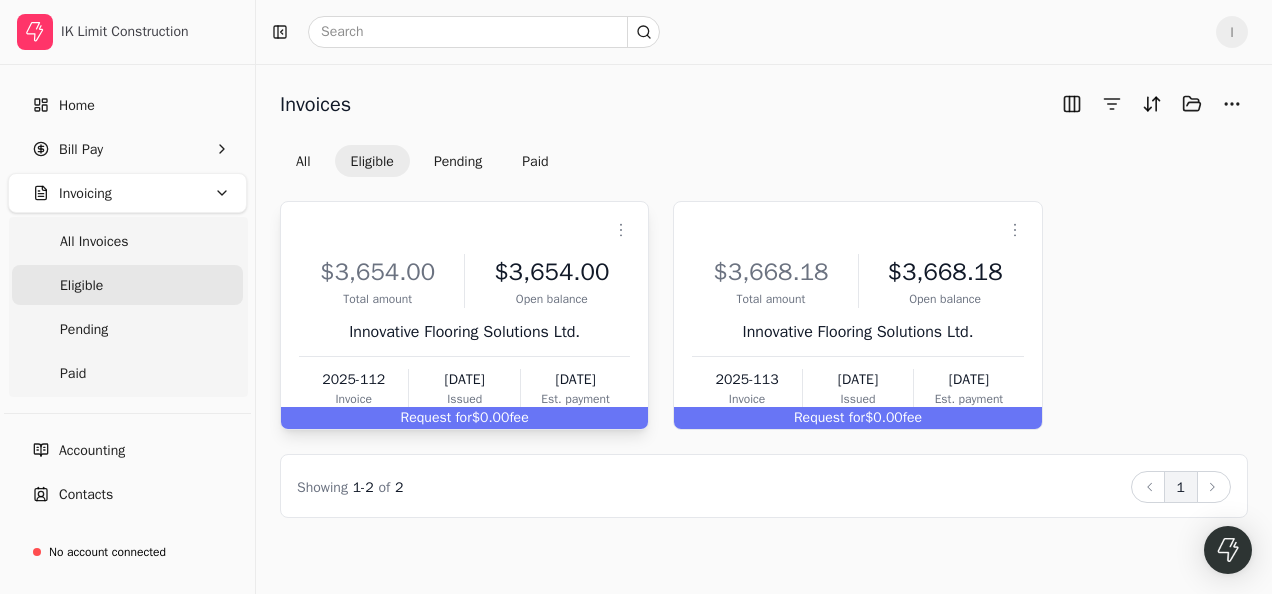 click on "Request for  $0.00  fee" at bounding box center (464, 418) 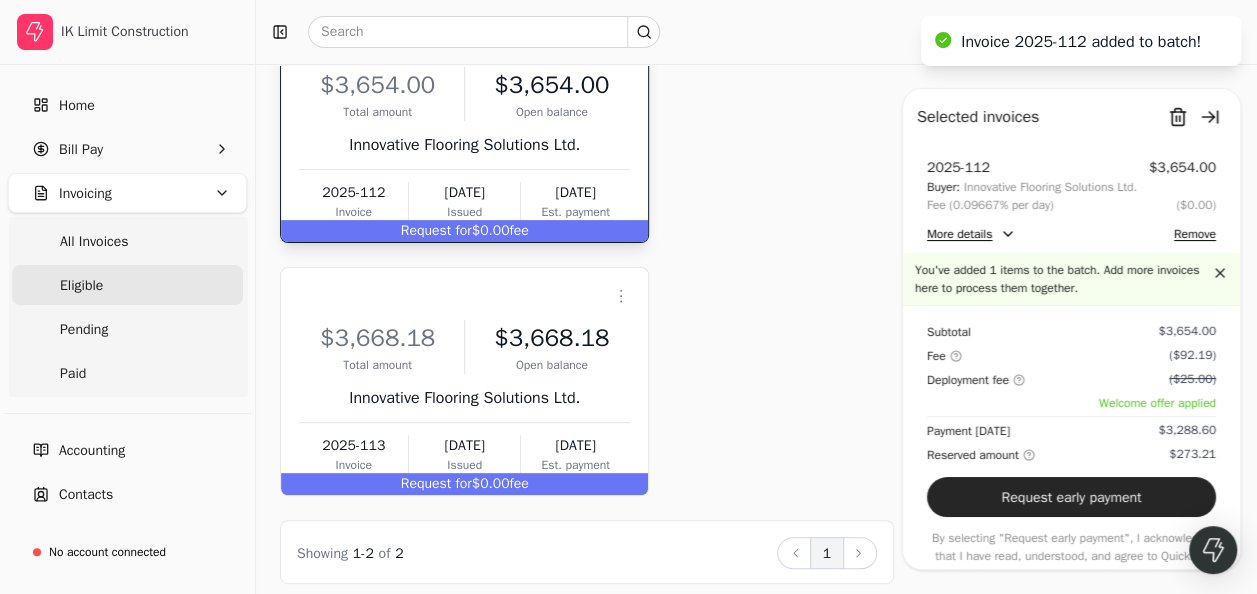 scroll, scrollTop: 198, scrollLeft: 0, axis: vertical 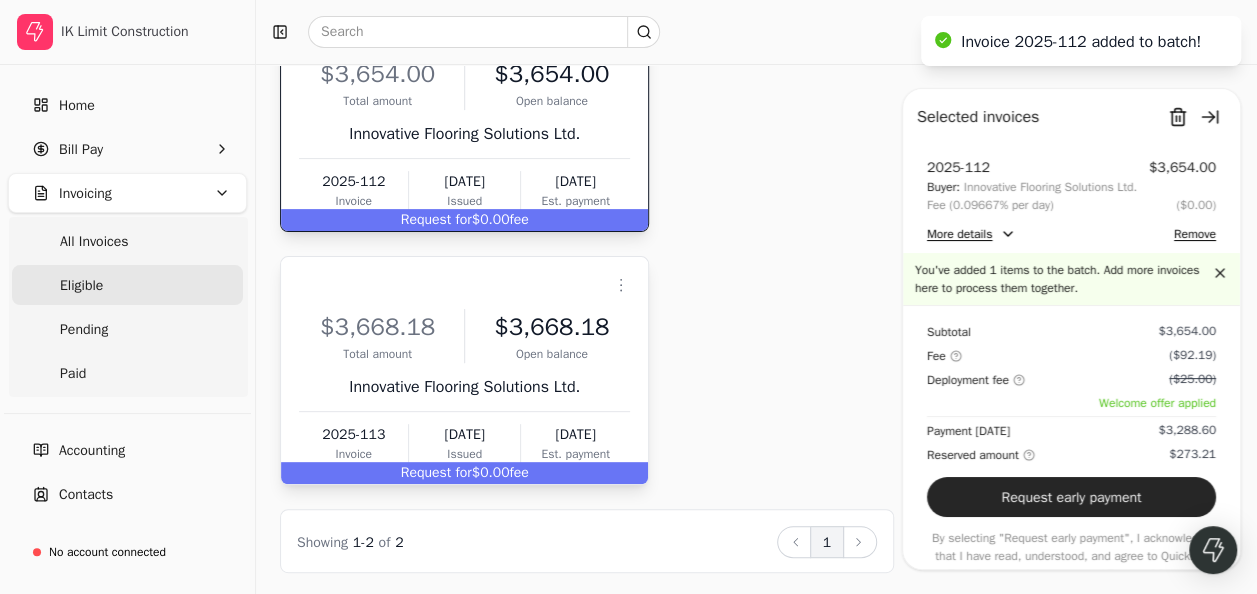 click on "Request for" at bounding box center [436, 472] 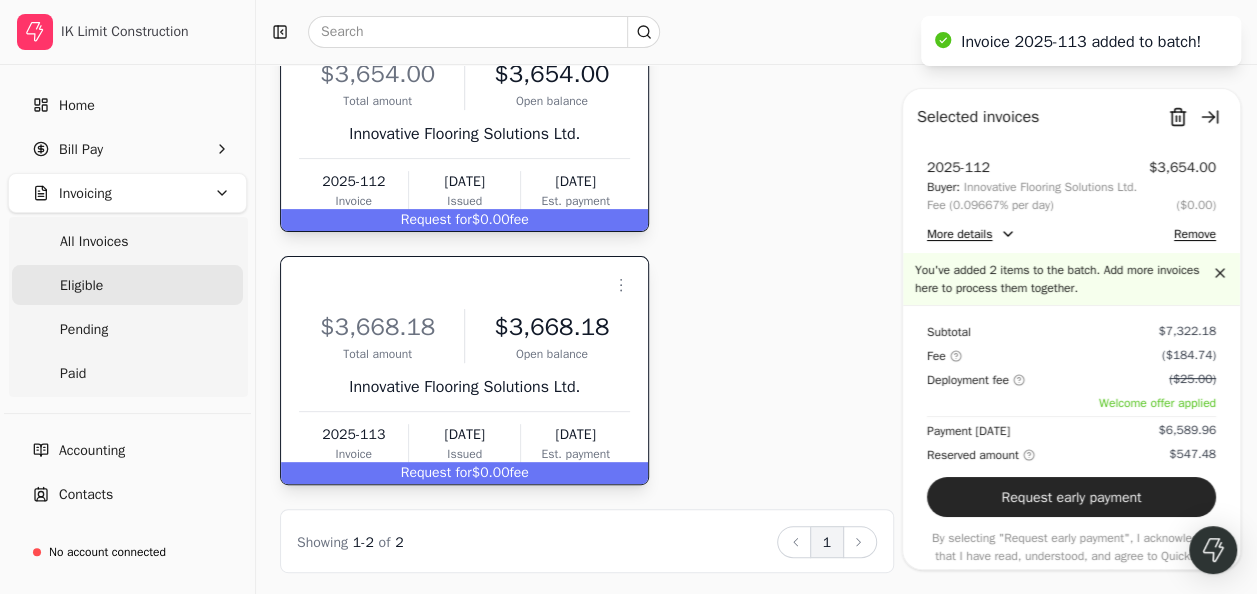 click on "More details" at bounding box center [971, 234] 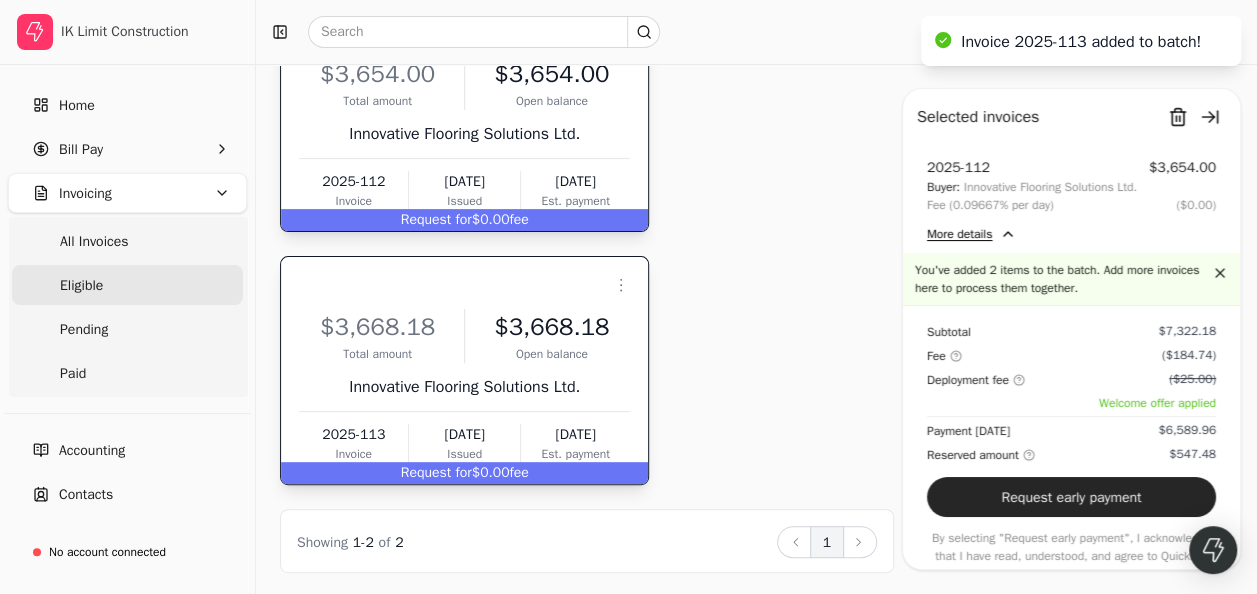 click on "More details" at bounding box center (971, 234) 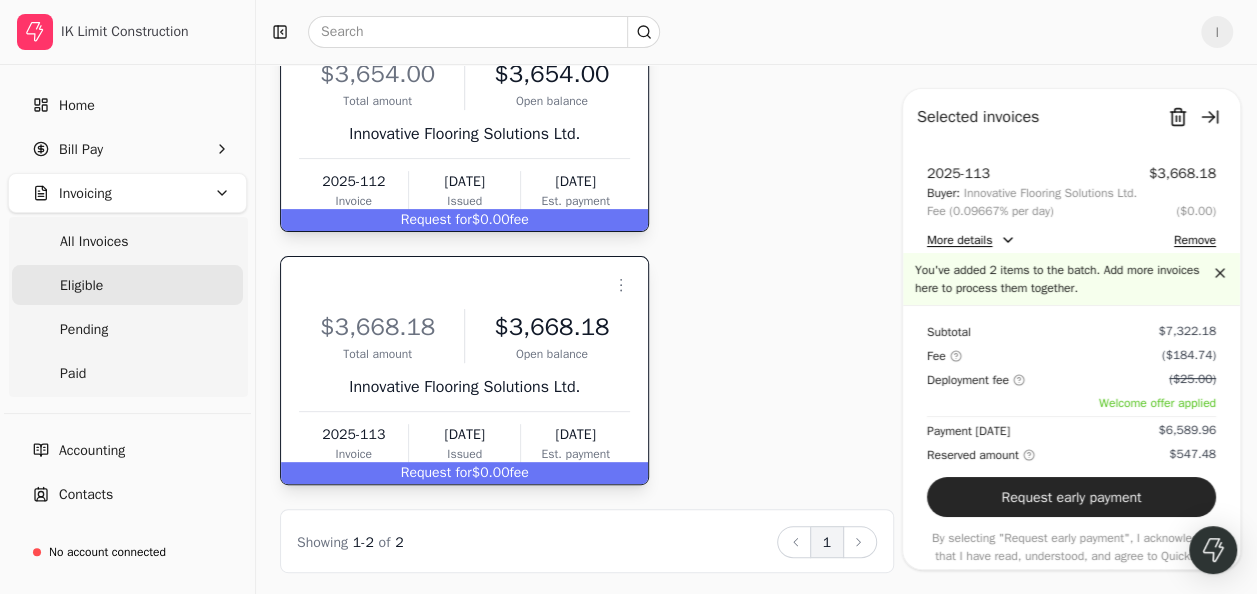 scroll, scrollTop: 125, scrollLeft: 0, axis: vertical 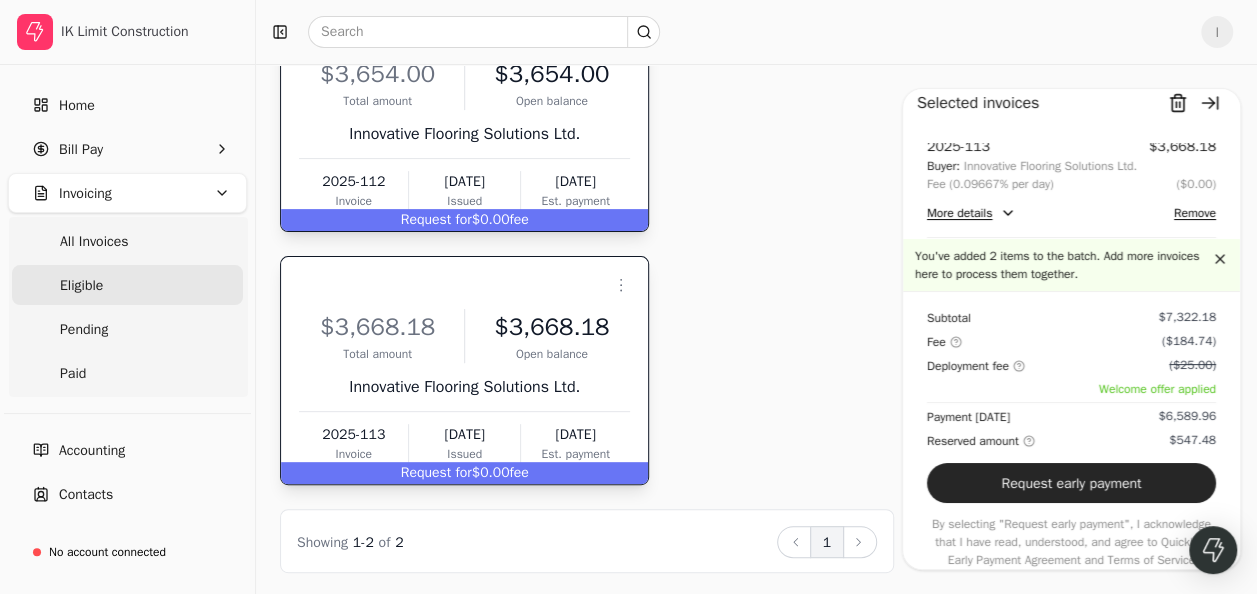 click at bounding box center (724, 32) 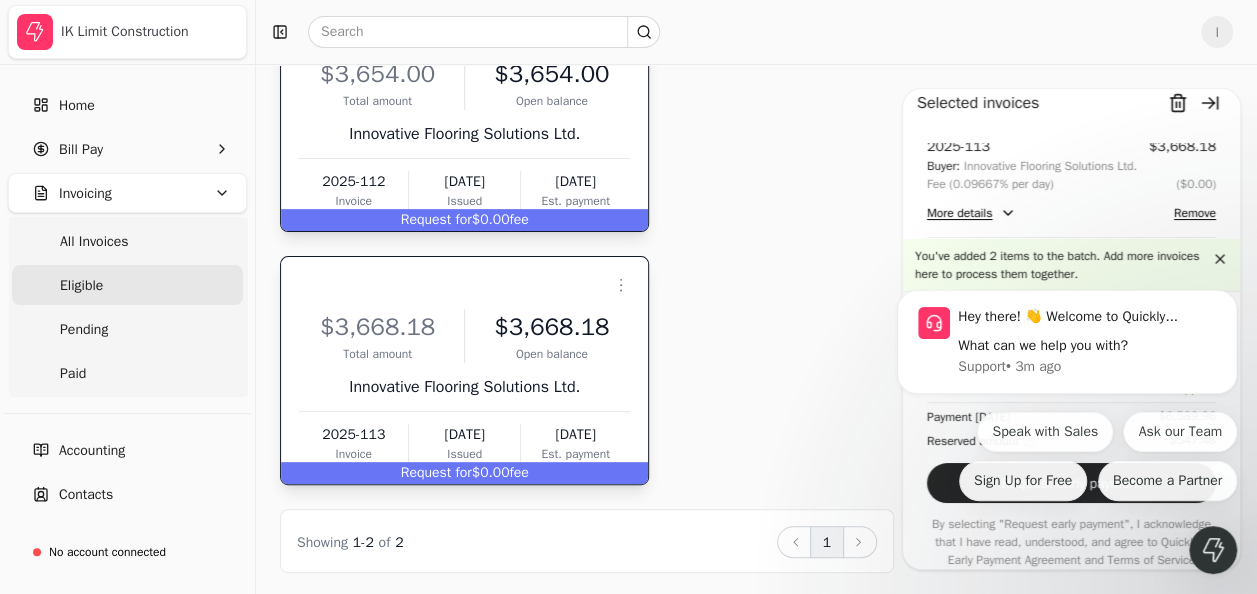 scroll, scrollTop: 0, scrollLeft: 0, axis: both 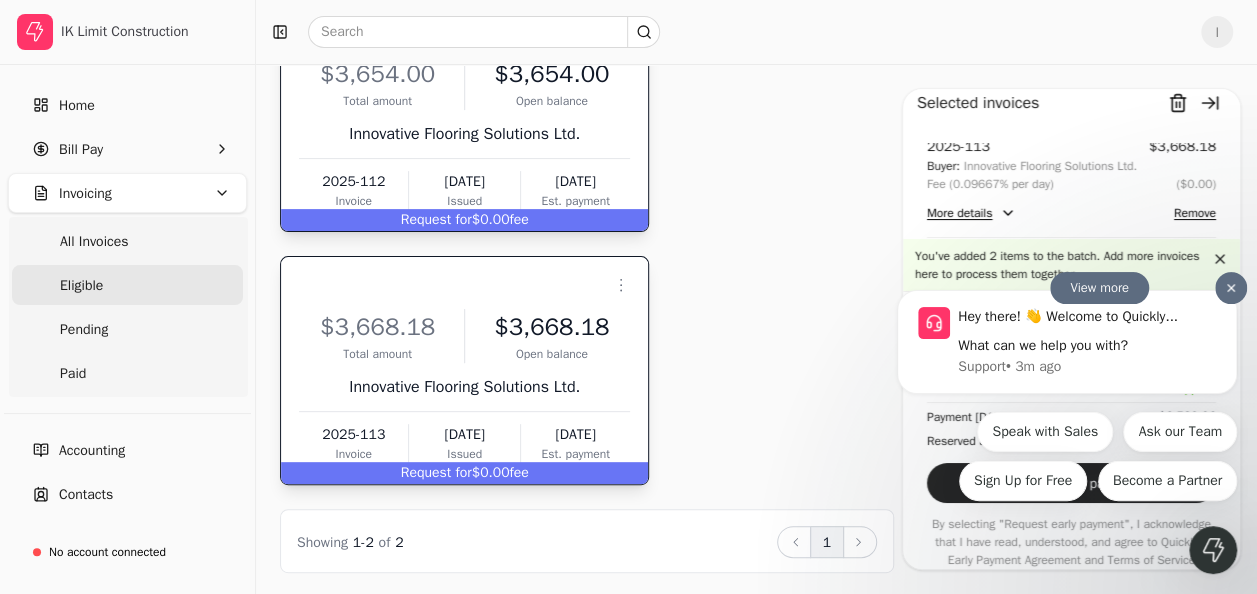 click at bounding box center (1231, 288) 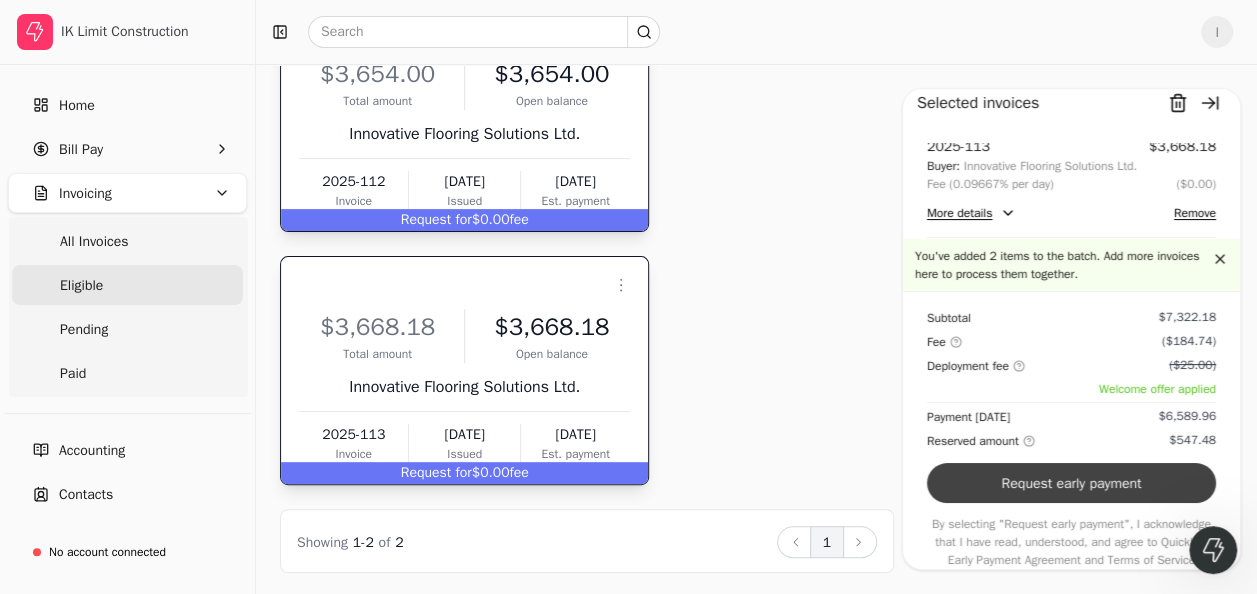 click on "Request early payment" at bounding box center [1071, 483] 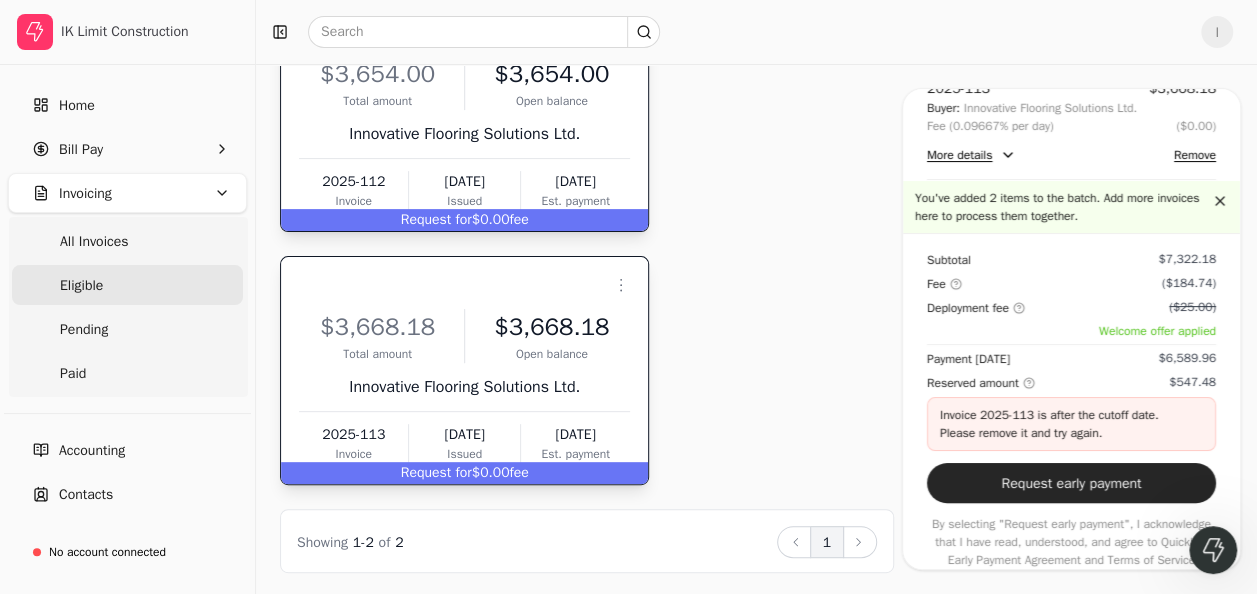 scroll, scrollTop: 0, scrollLeft: 0, axis: both 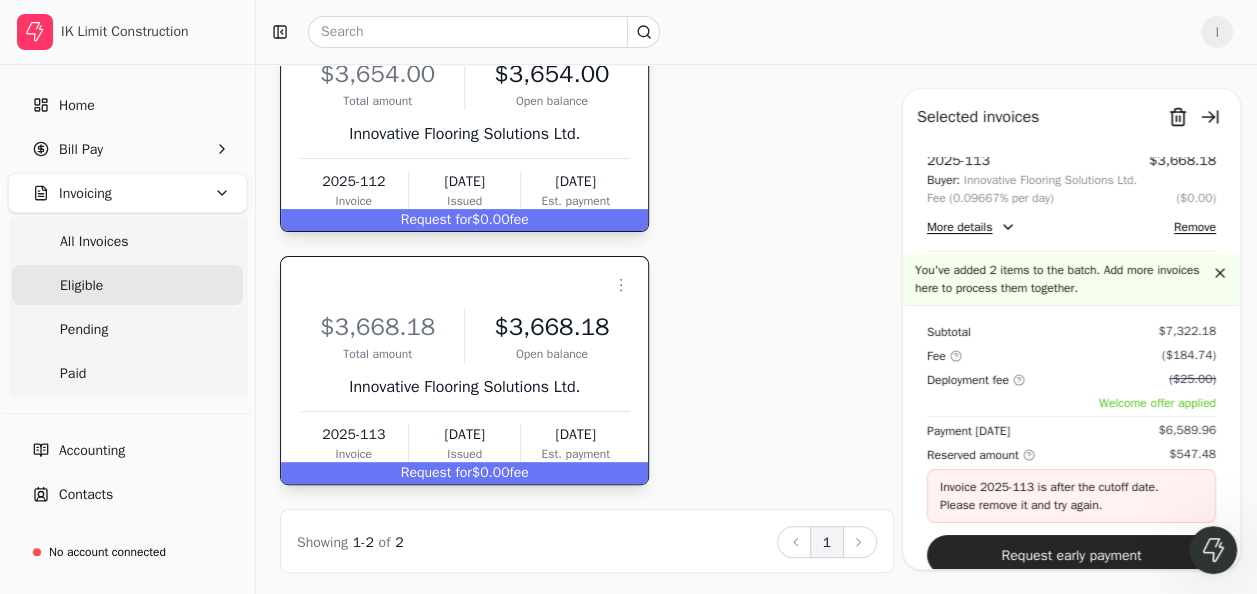 click on "Remove" at bounding box center [1195, 227] 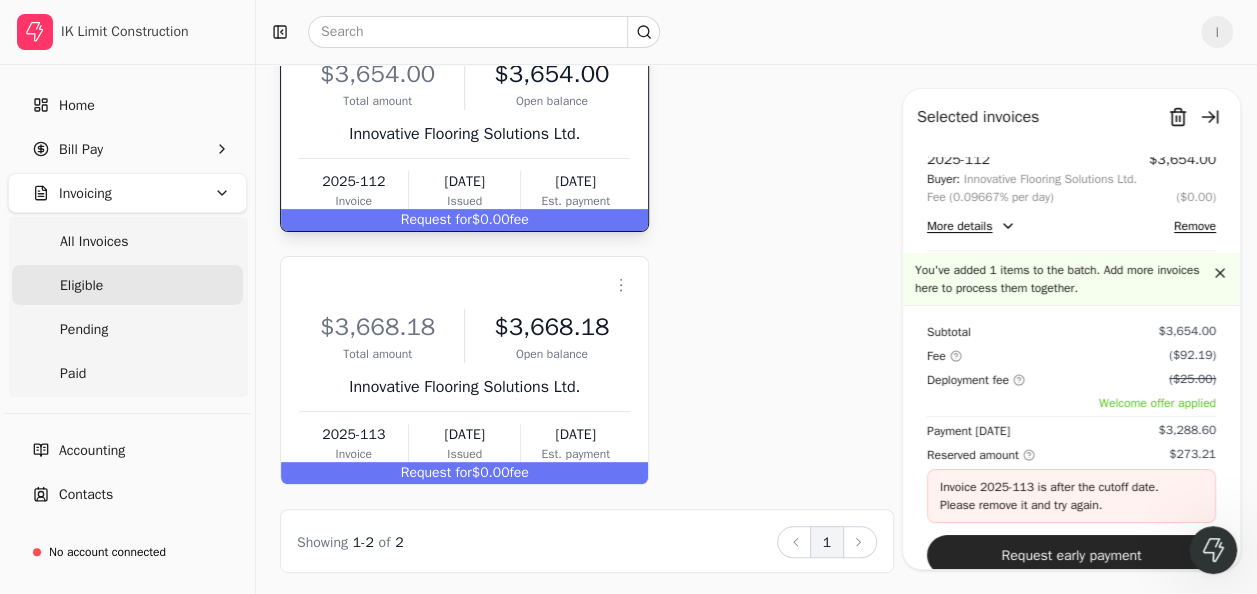scroll, scrollTop: 88, scrollLeft: 0, axis: vertical 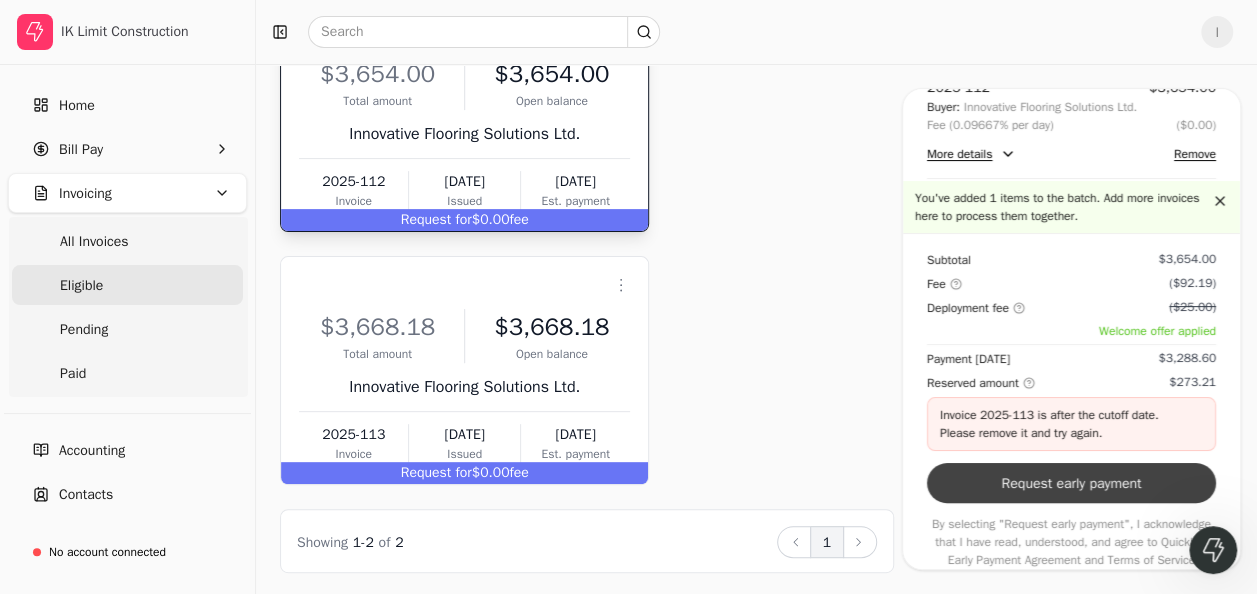 click on "Request early payment" at bounding box center (1071, 483) 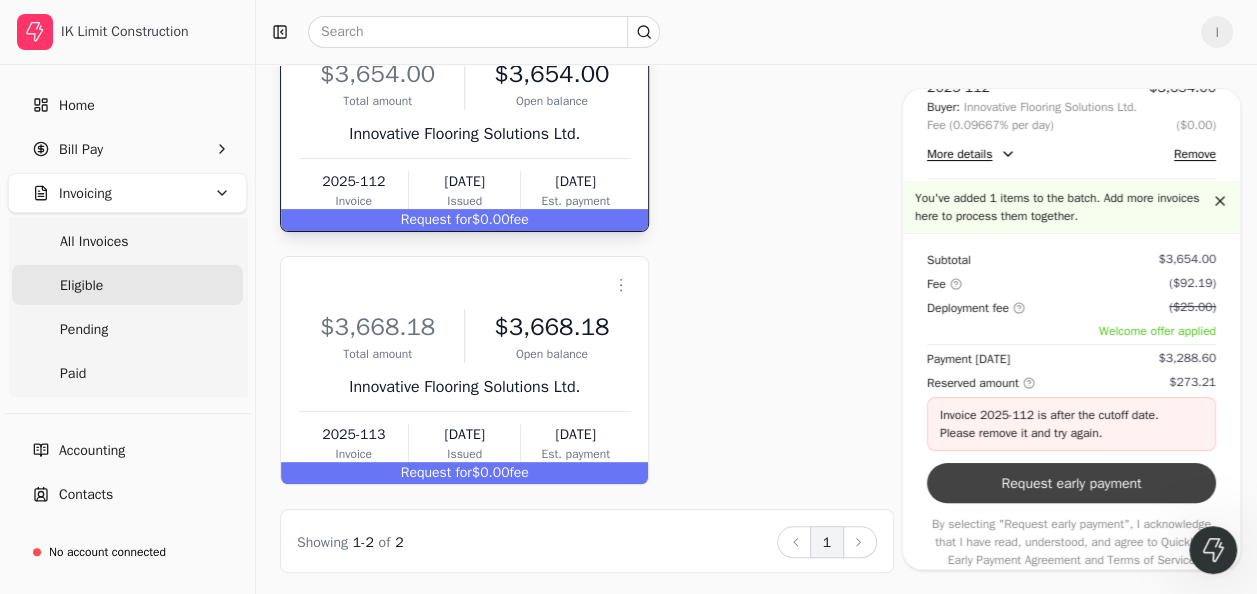 click on "Request early payment" at bounding box center (1071, 483) 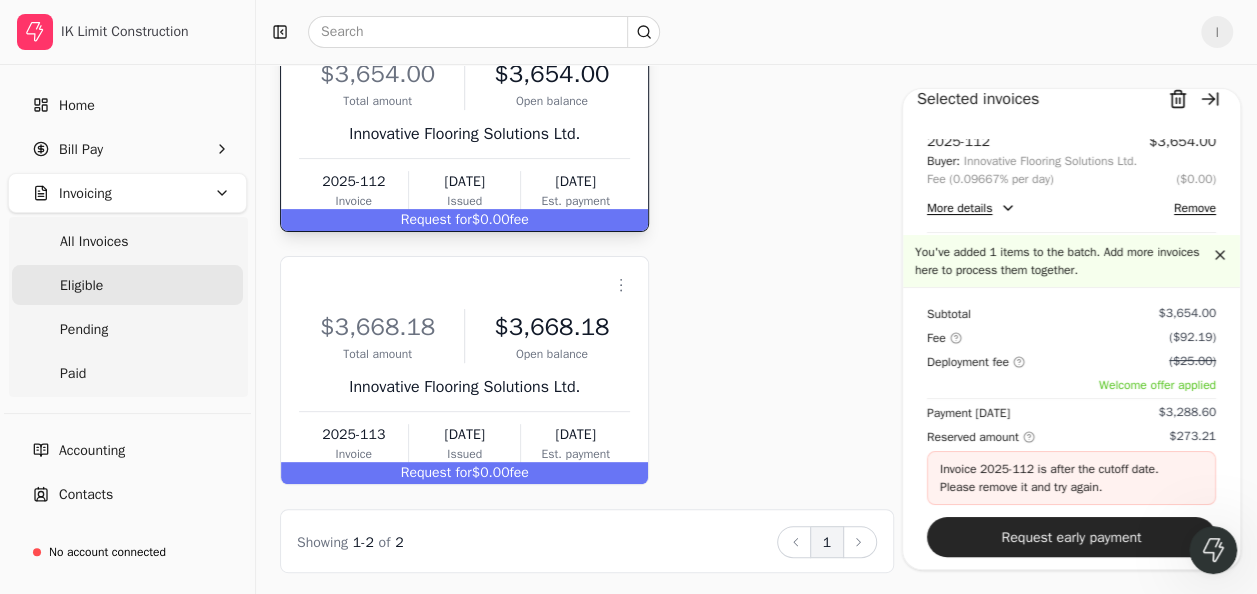 scroll, scrollTop: 0, scrollLeft: 0, axis: both 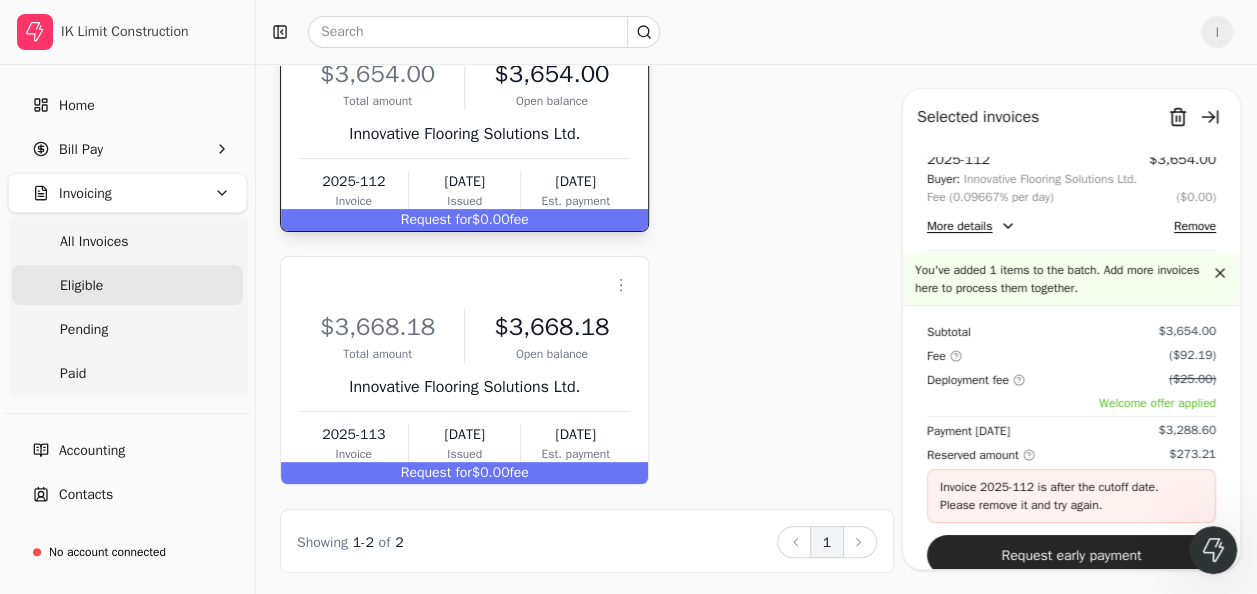 click on "Remove" at bounding box center [1195, 226] 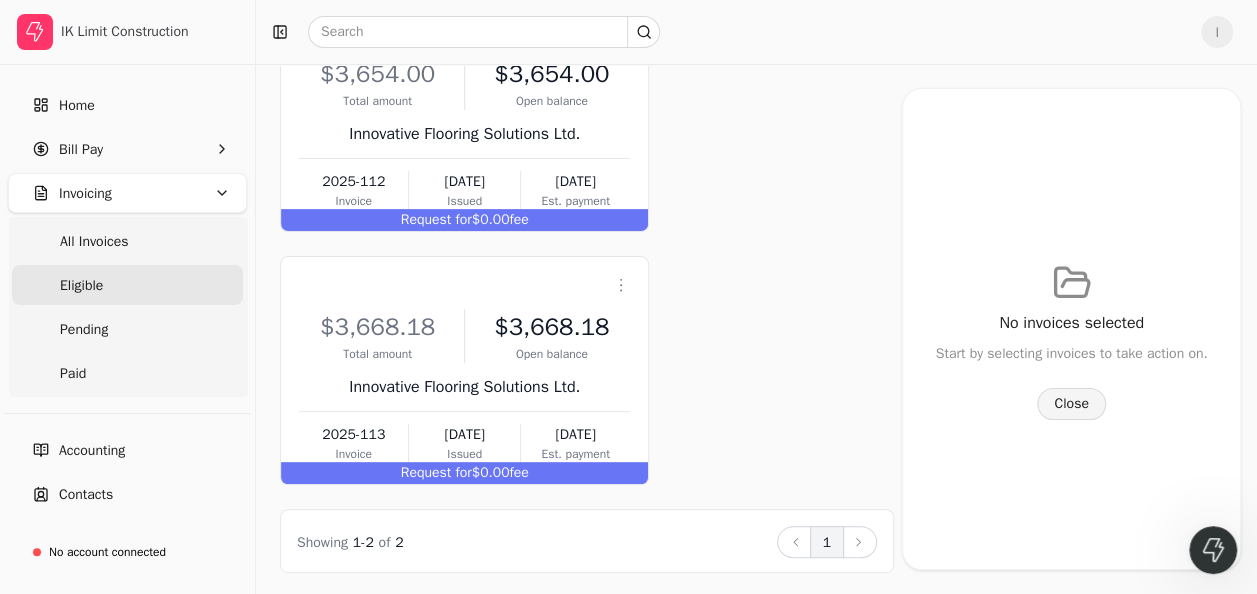 click on "Close" at bounding box center [1071, 404] 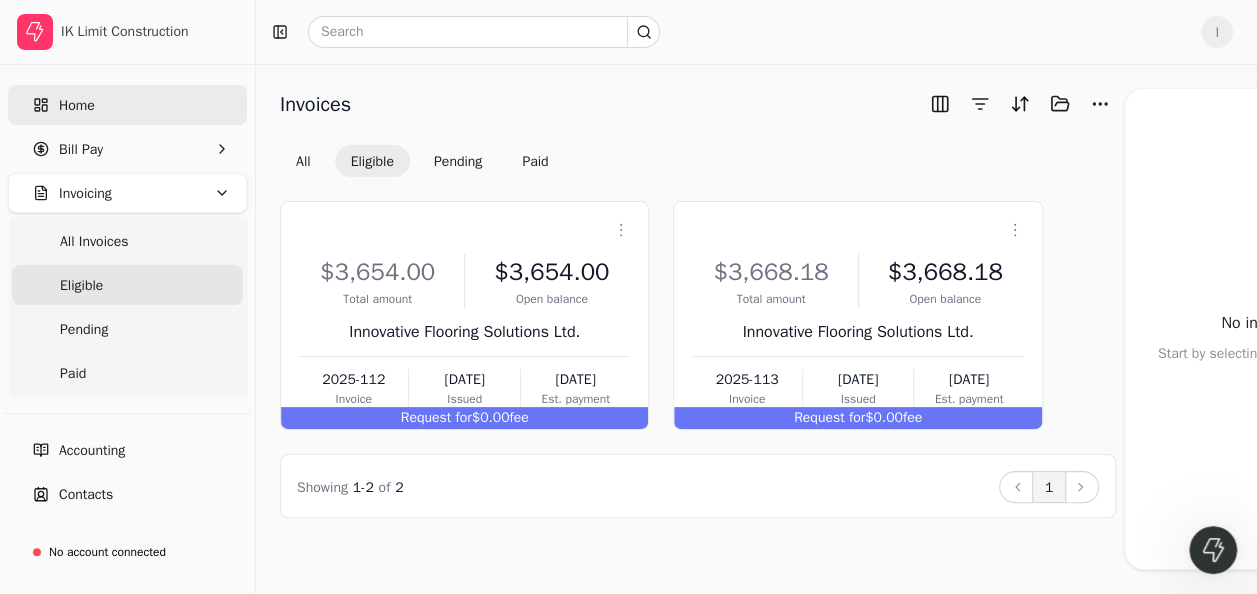 scroll, scrollTop: 0, scrollLeft: 0, axis: both 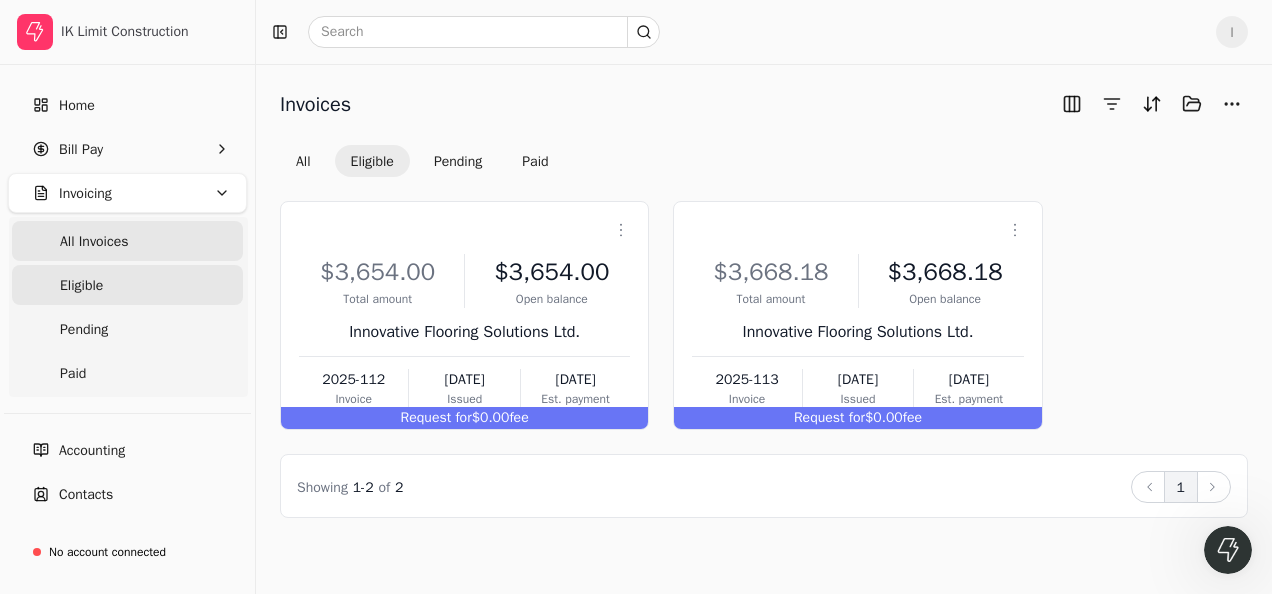 click on "All Invoices" at bounding box center (94, 241) 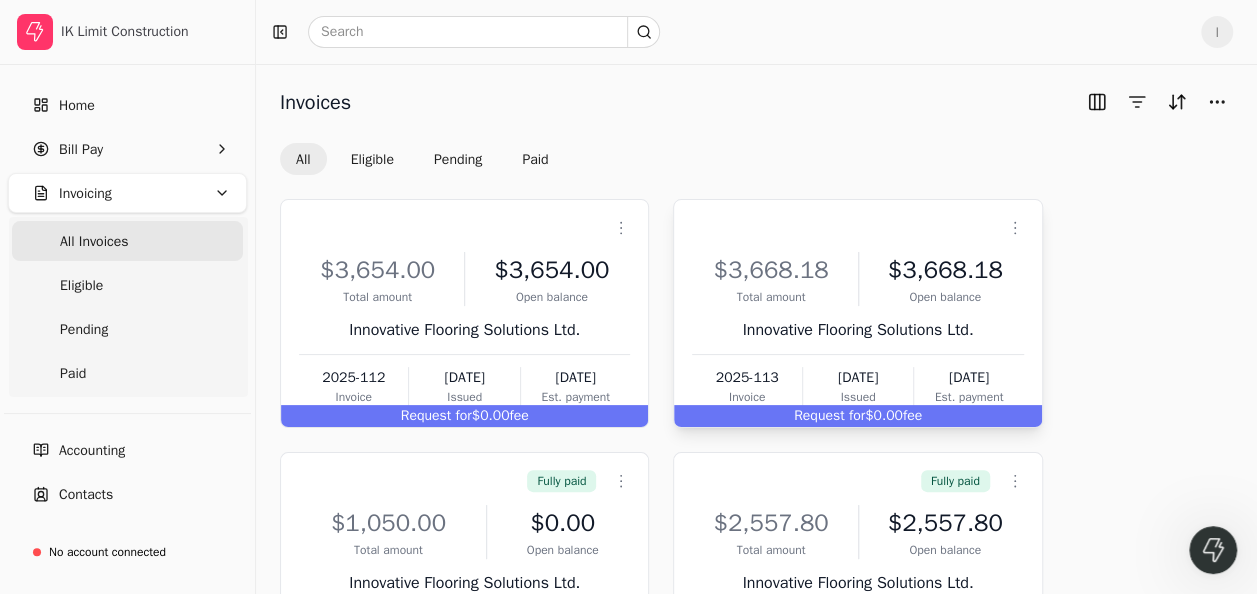 scroll, scrollTop: 0, scrollLeft: 0, axis: both 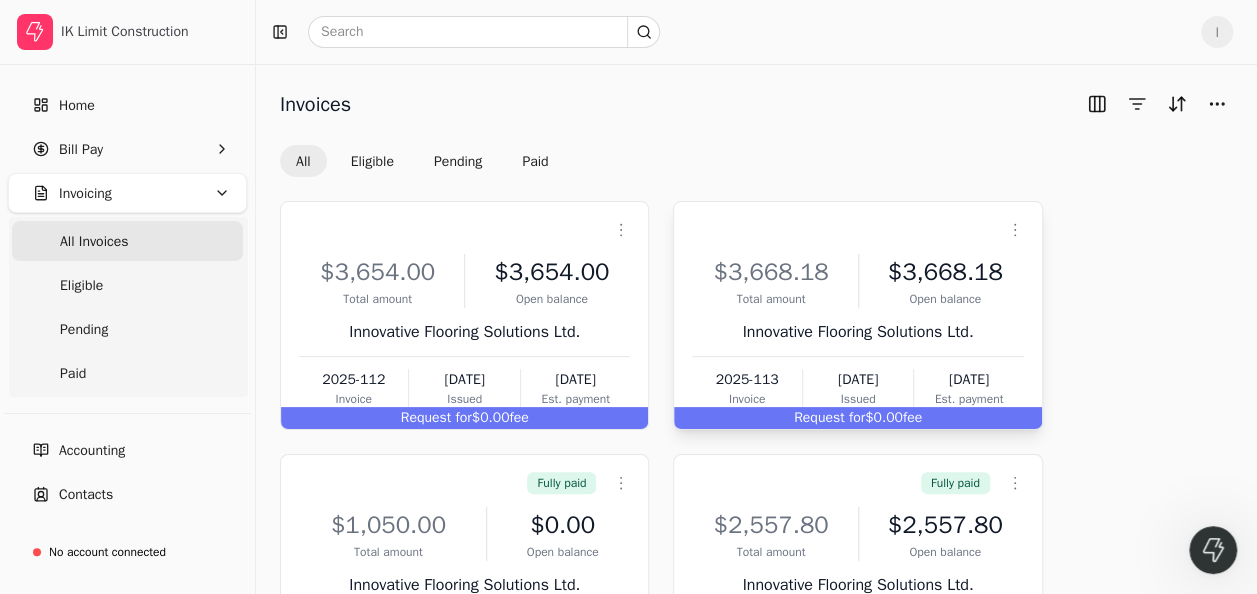 click on "Request for" at bounding box center [829, 417] 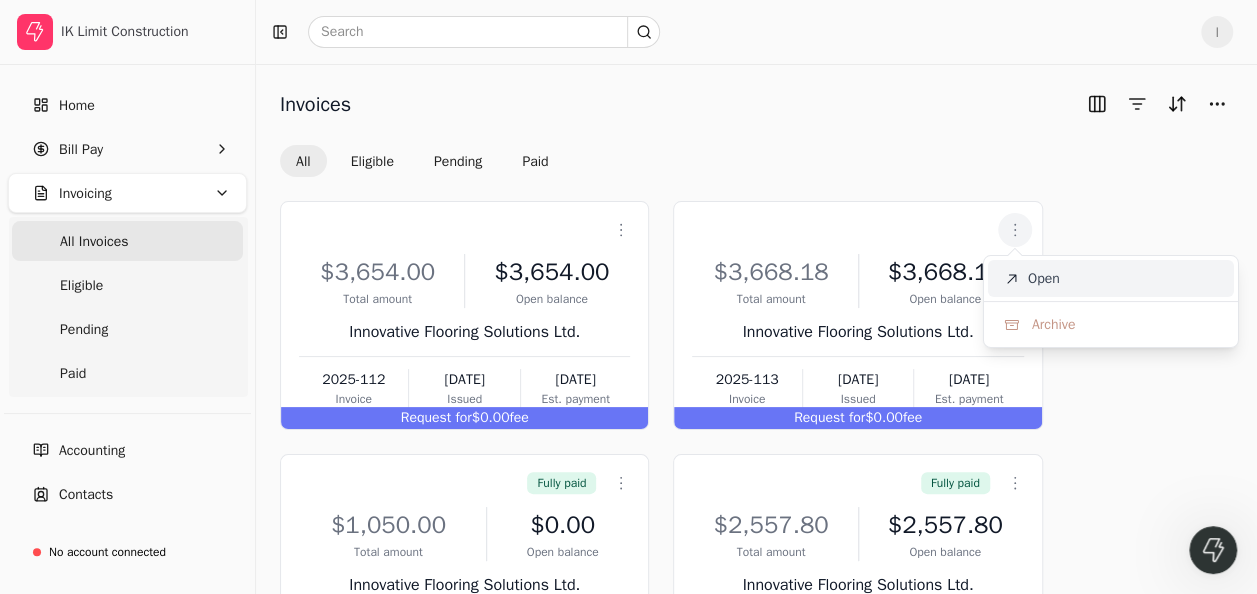 click on "Open" at bounding box center (1044, 278) 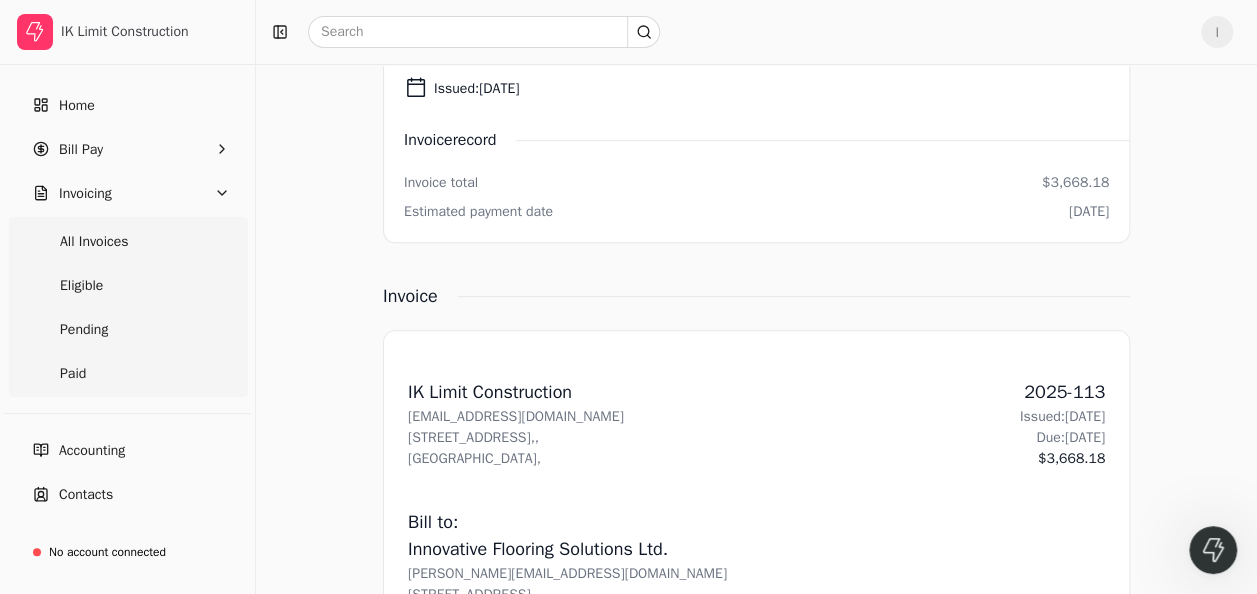 scroll, scrollTop: 0, scrollLeft: 0, axis: both 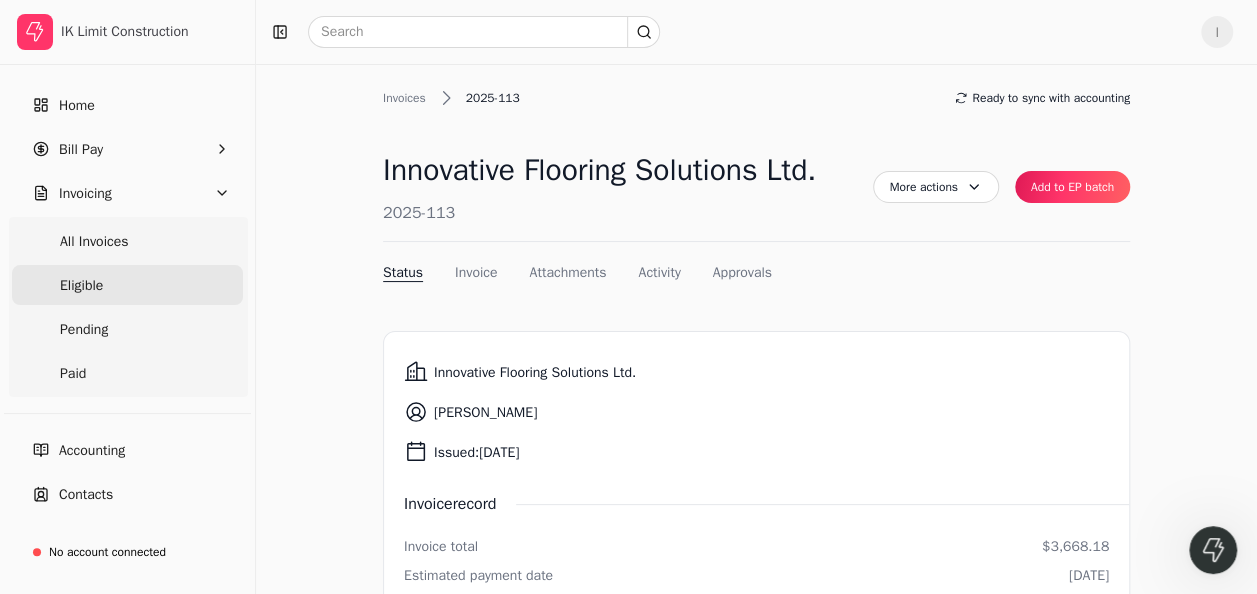 click on "Eligible" at bounding box center (81, 285) 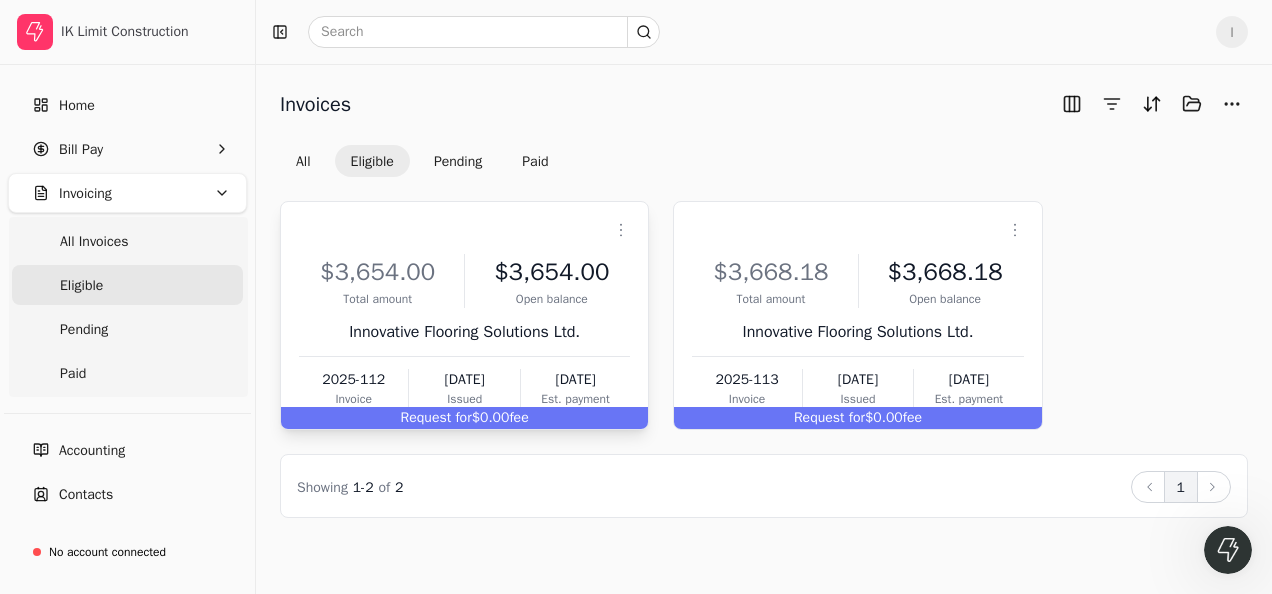 click on "Request for  $0.00  fee" at bounding box center [464, 418] 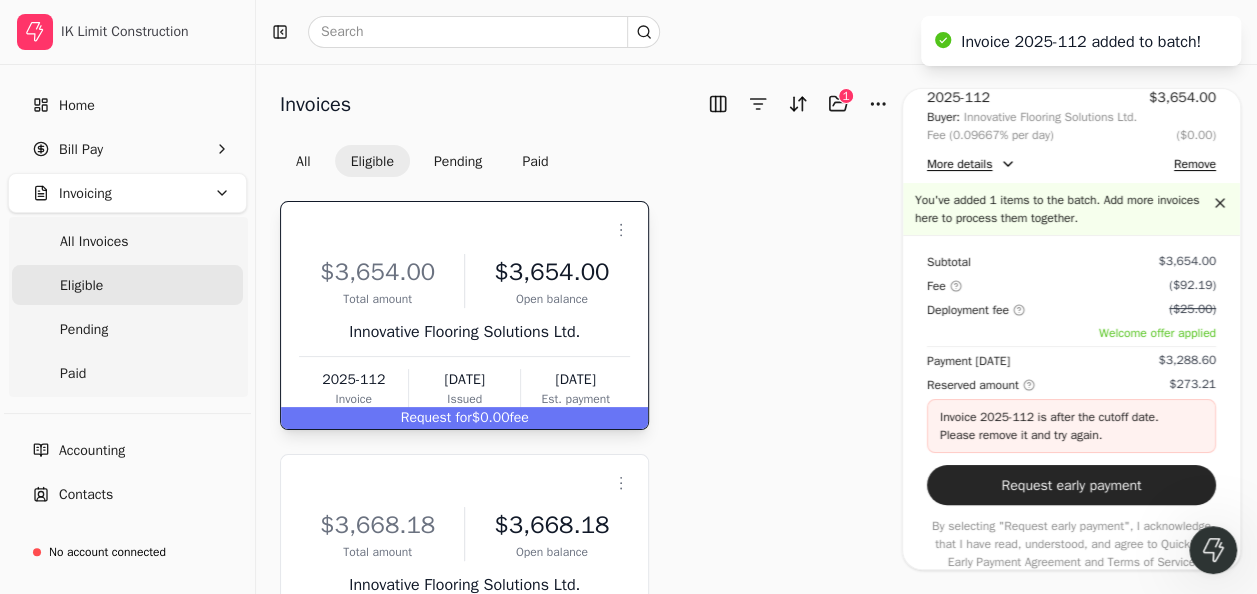 scroll, scrollTop: 0, scrollLeft: 0, axis: both 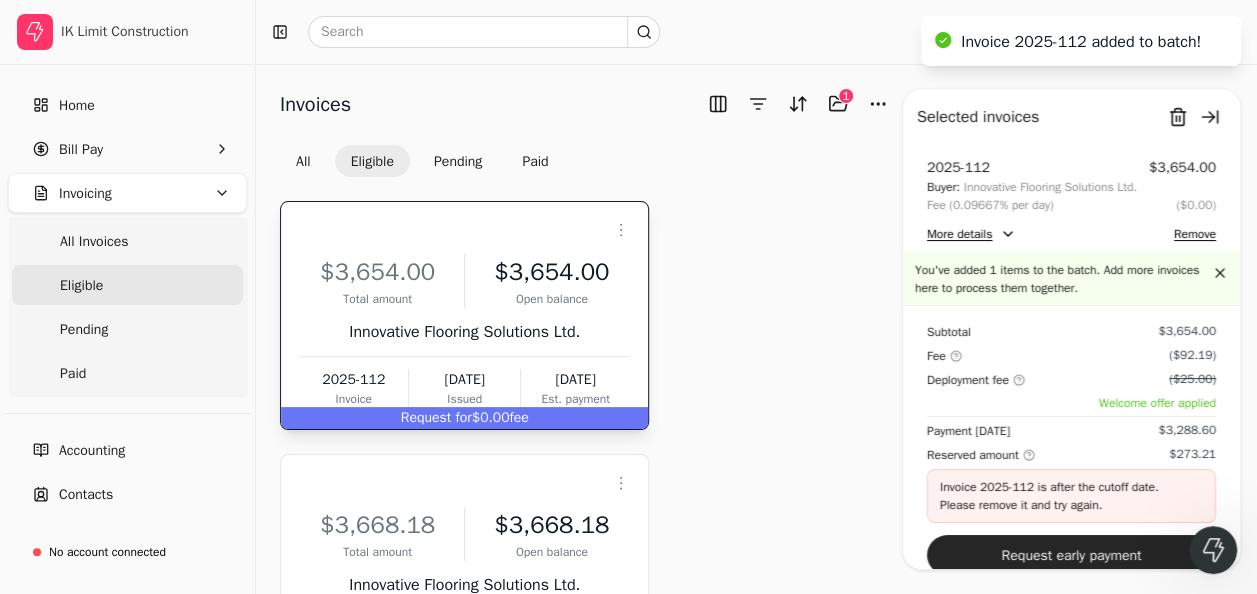 click on "Remove" at bounding box center (1195, 234) 